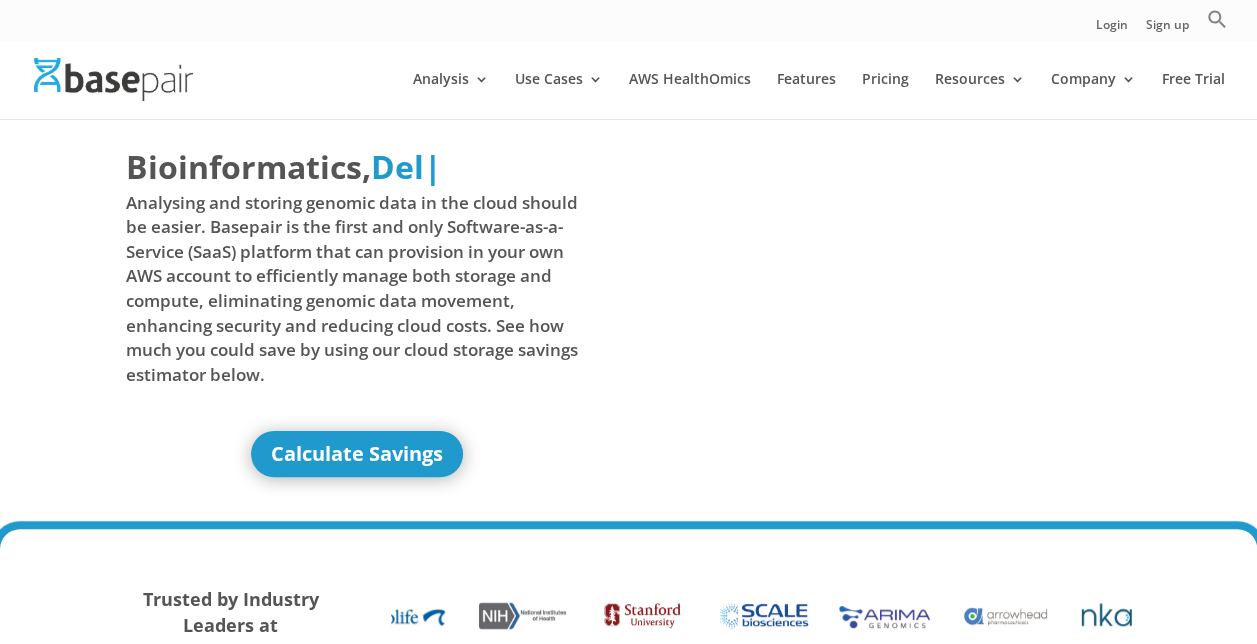 scroll, scrollTop: 300, scrollLeft: 0, axis: vertical 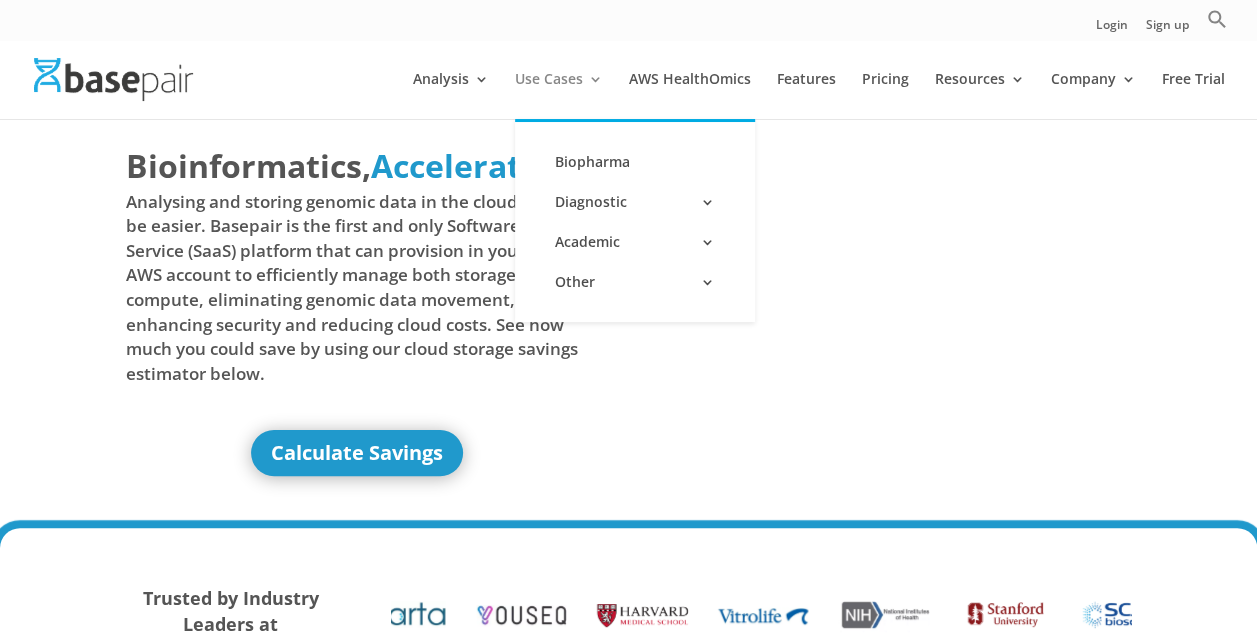 click on "Use Cases" at bounding box center [559, 95] 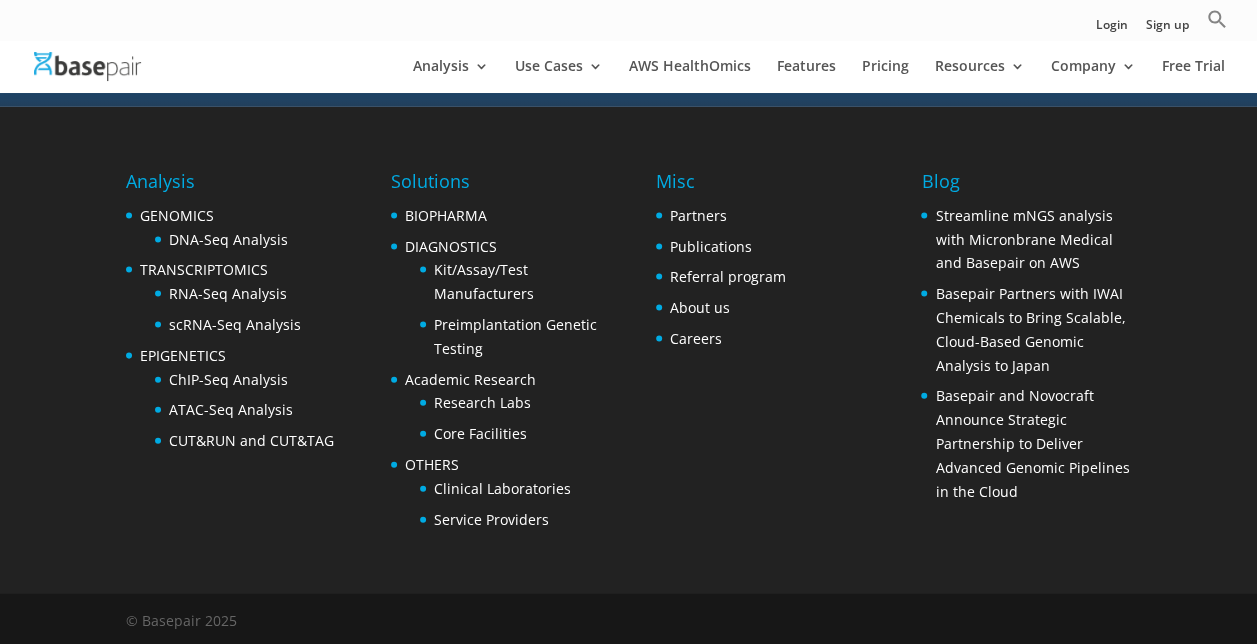 scroll, scrollTop: 0, scrollLeft: 0, axis: both 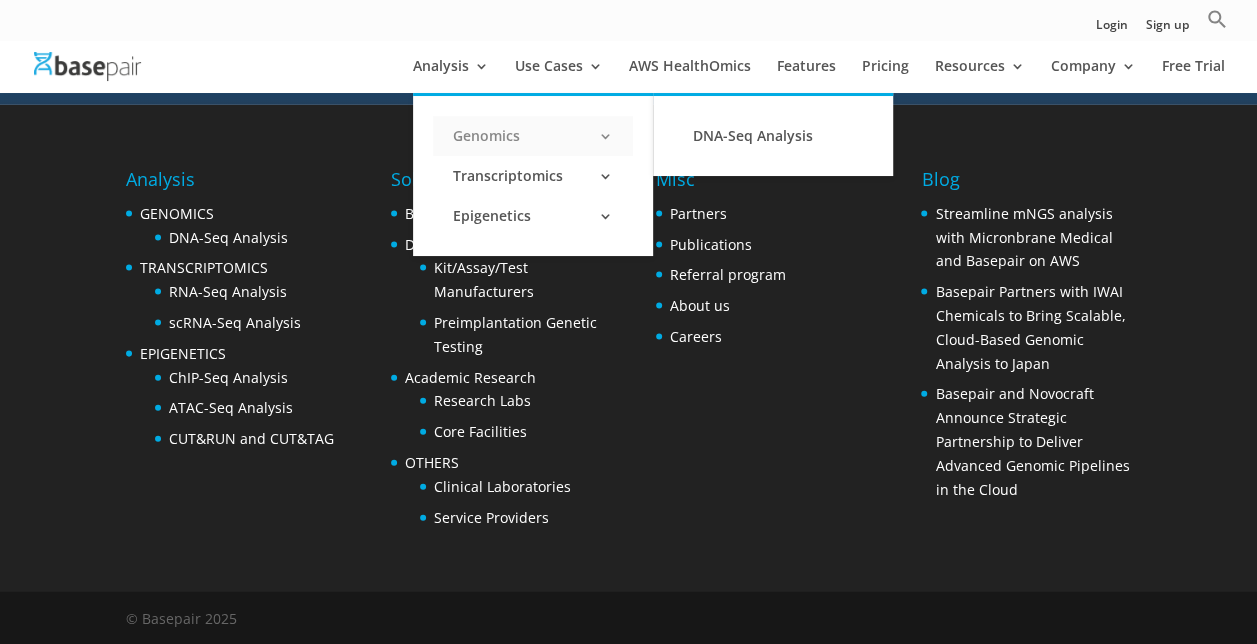 click on "Genomics" at bounding box center (533, 136) 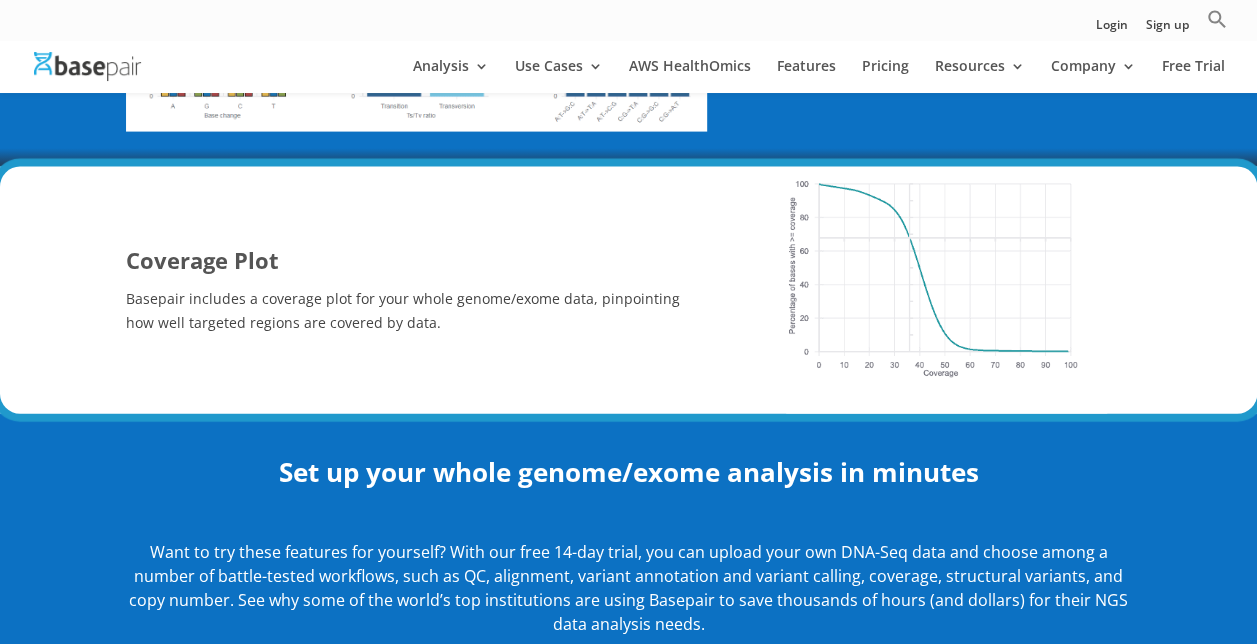 scroll, scrollTop: 2200, scrollLeft: 0, axis: vertical 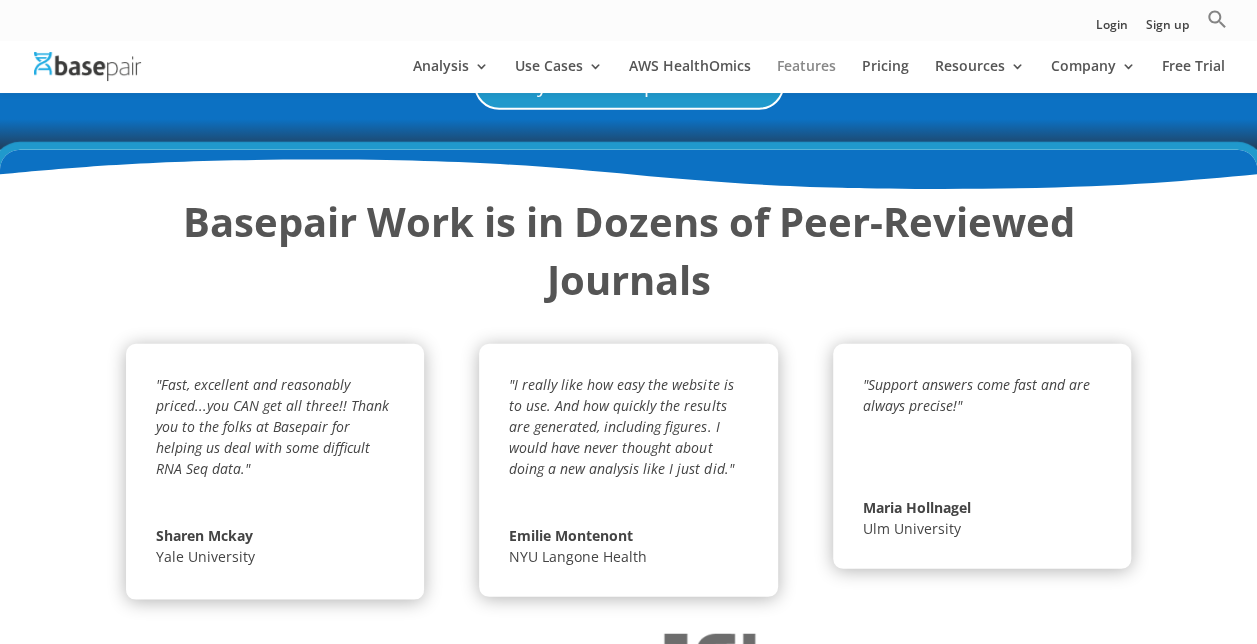 click on "Features" at bounding box center [806, 76] 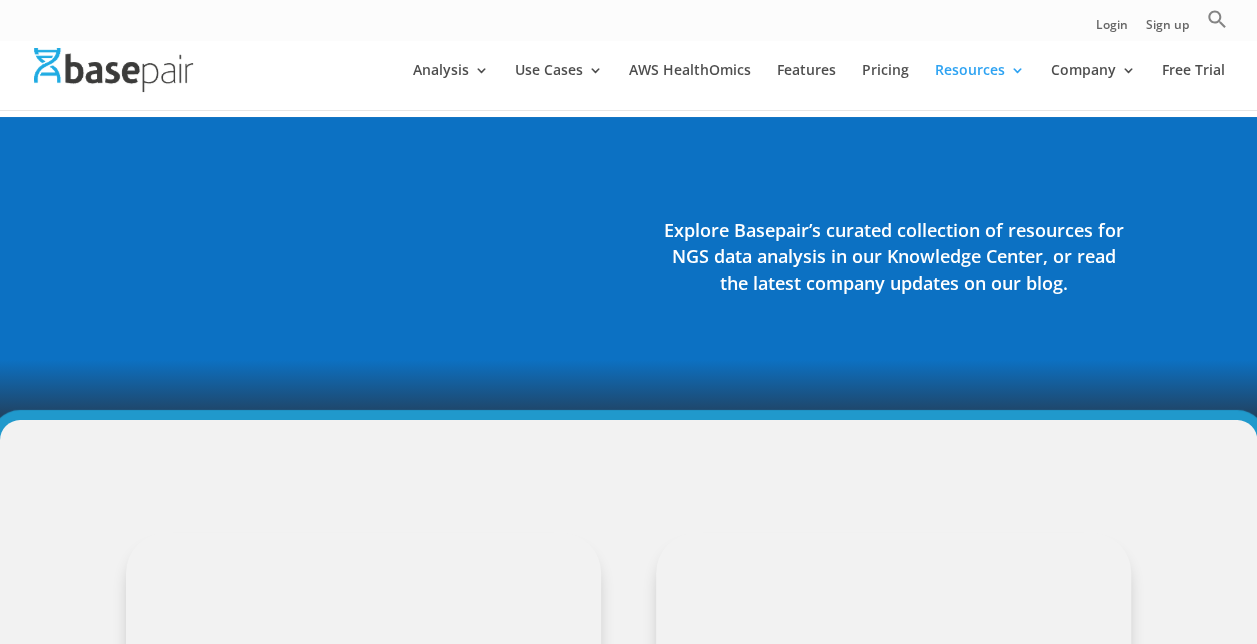 scroll, scrollTop: 0, scrollLeft: 0, axis: both 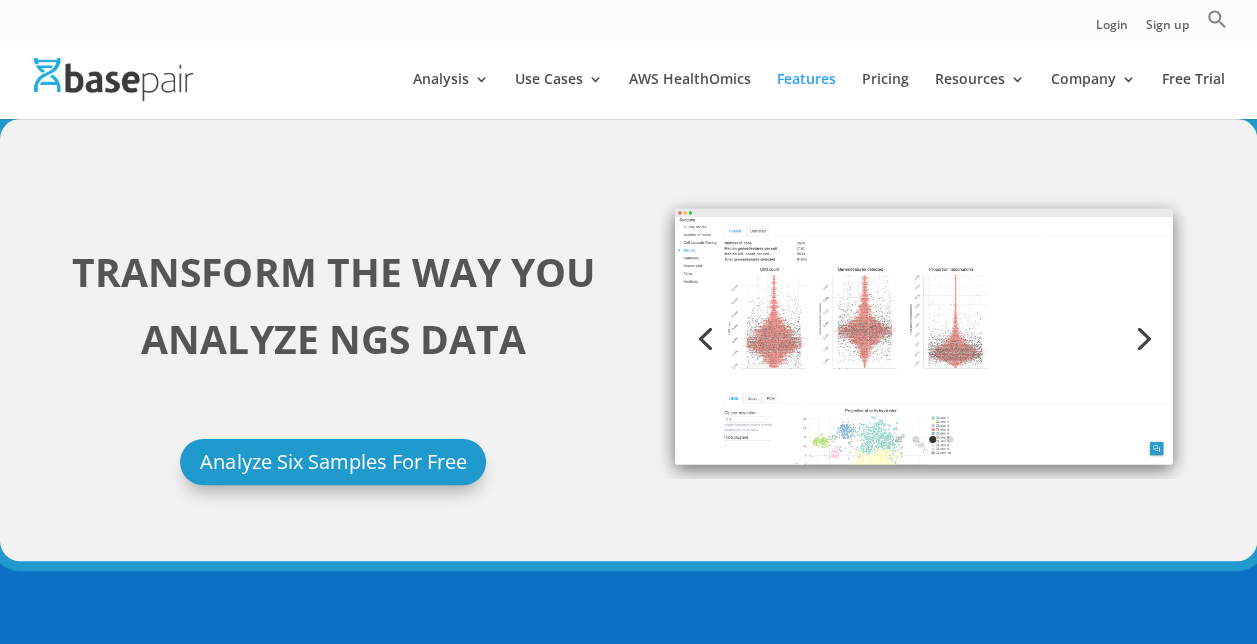 click on "Previous" at bounding box center [705, 337] 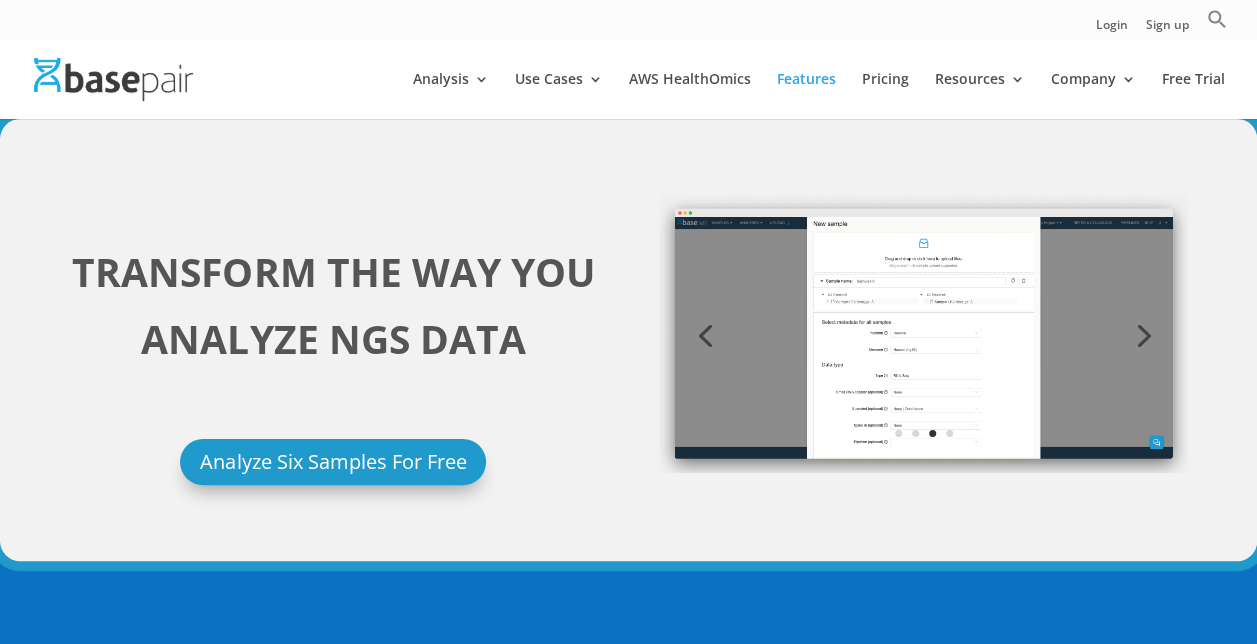 click on "Previous" at bounding box center (705, 334) 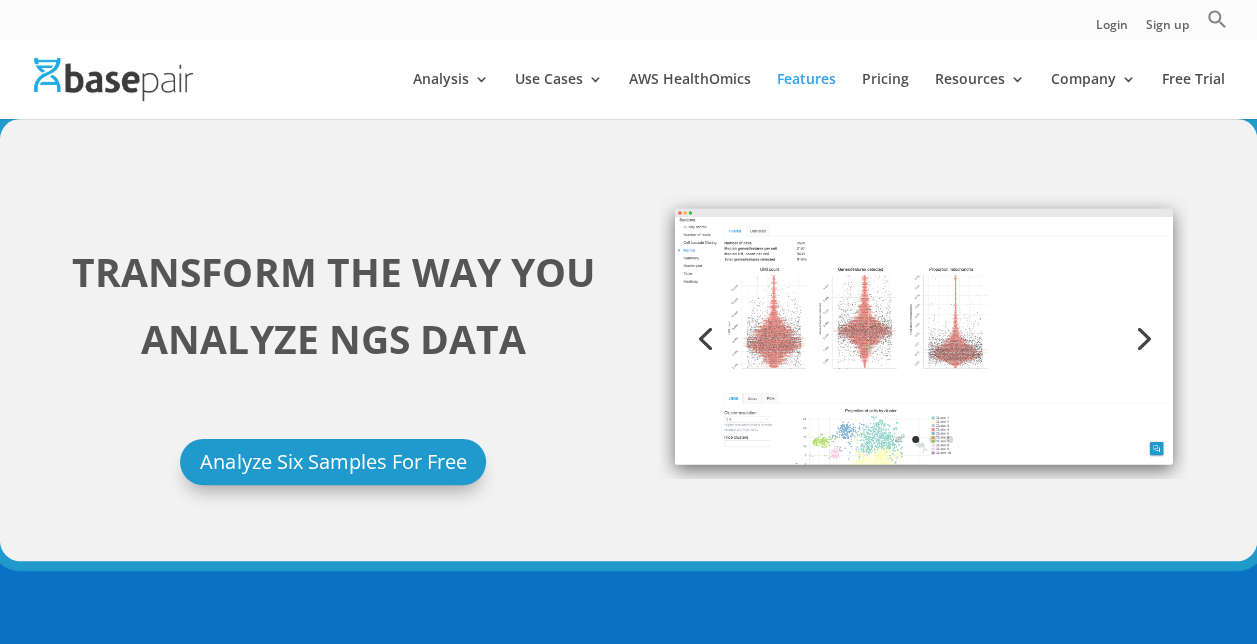 click on "Previous" at bounding box center [705, 337] 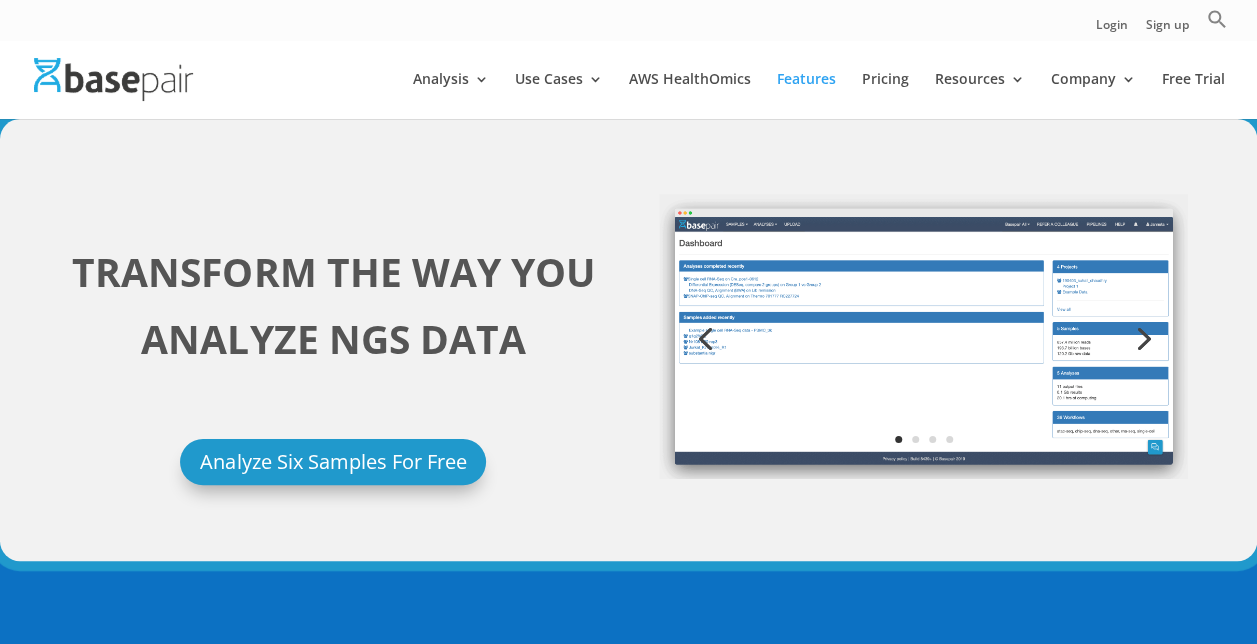 click on "Next" at bounding box center [1142, 337] 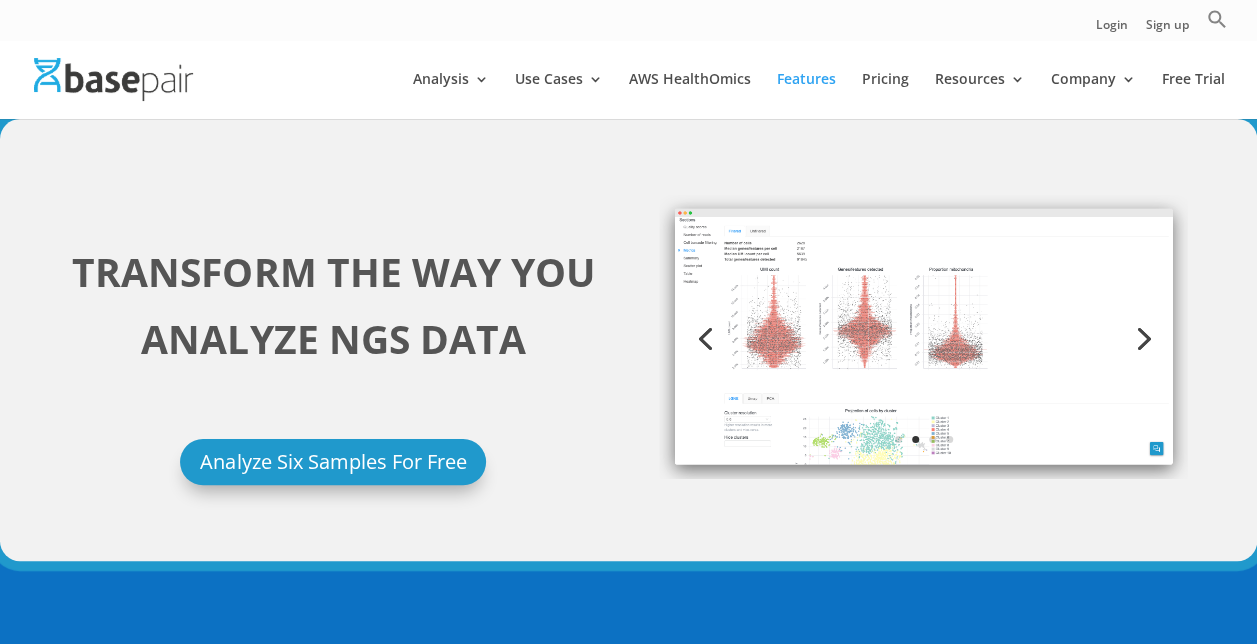 click on "Next" at bounding box center [1142, 337] 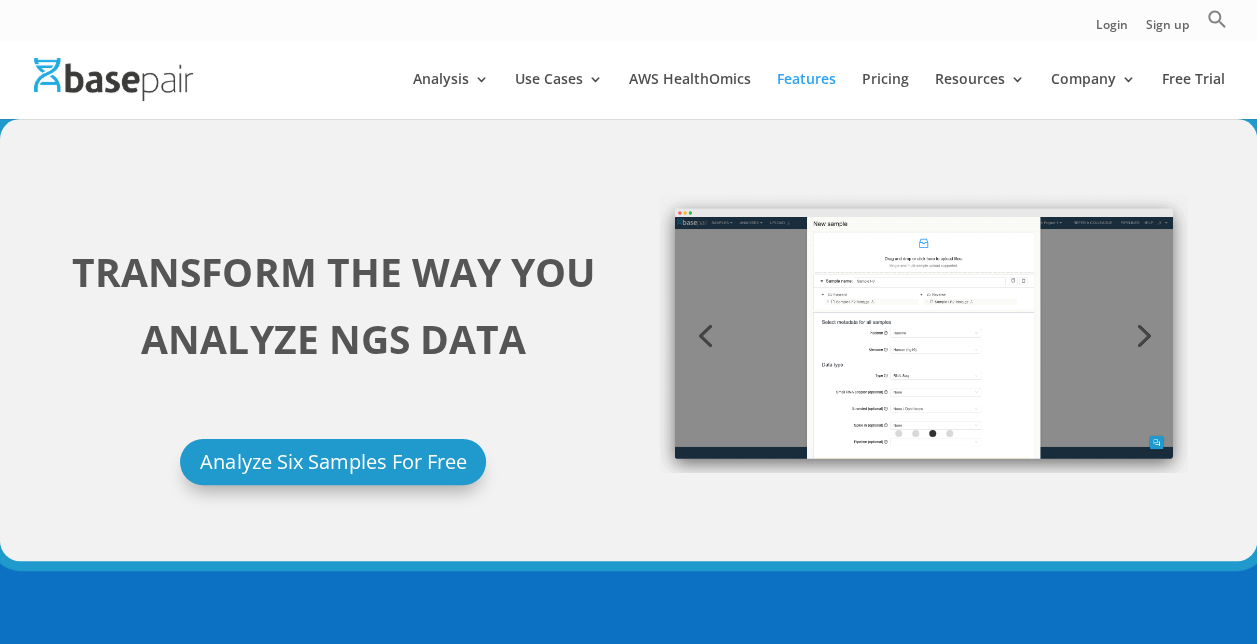 click on "Next" at bounding box center (1142, 334) 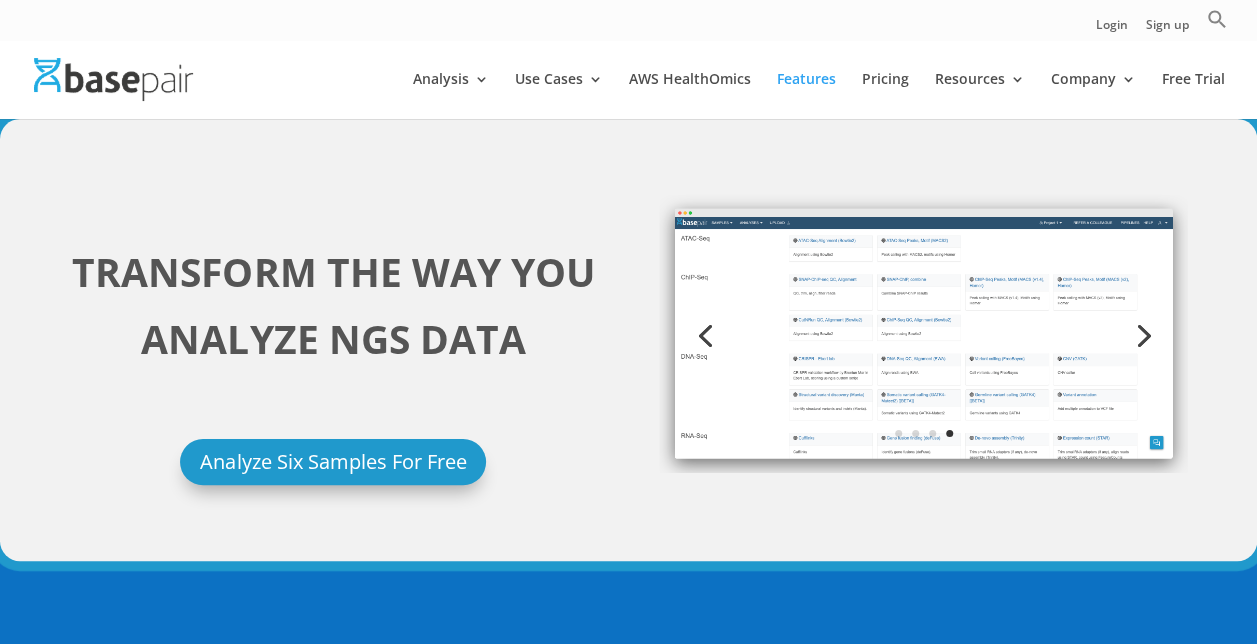 click on "Next" at bounding box center (1142, 334) 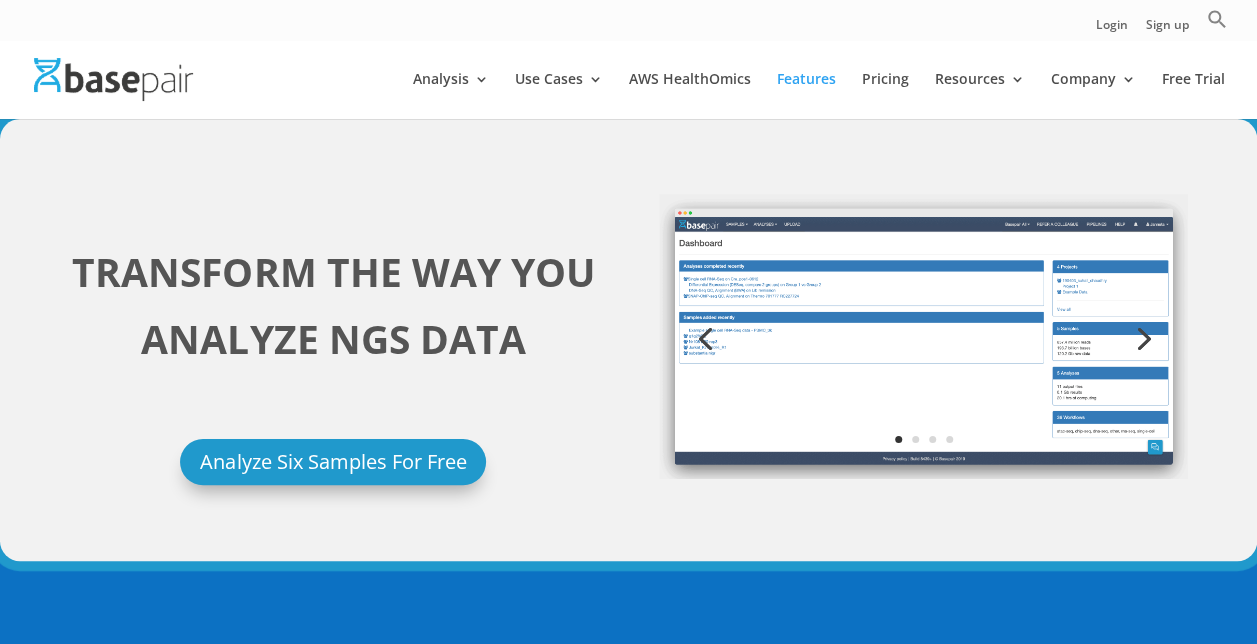 click on "Next" at bounding box center (1142, 337) 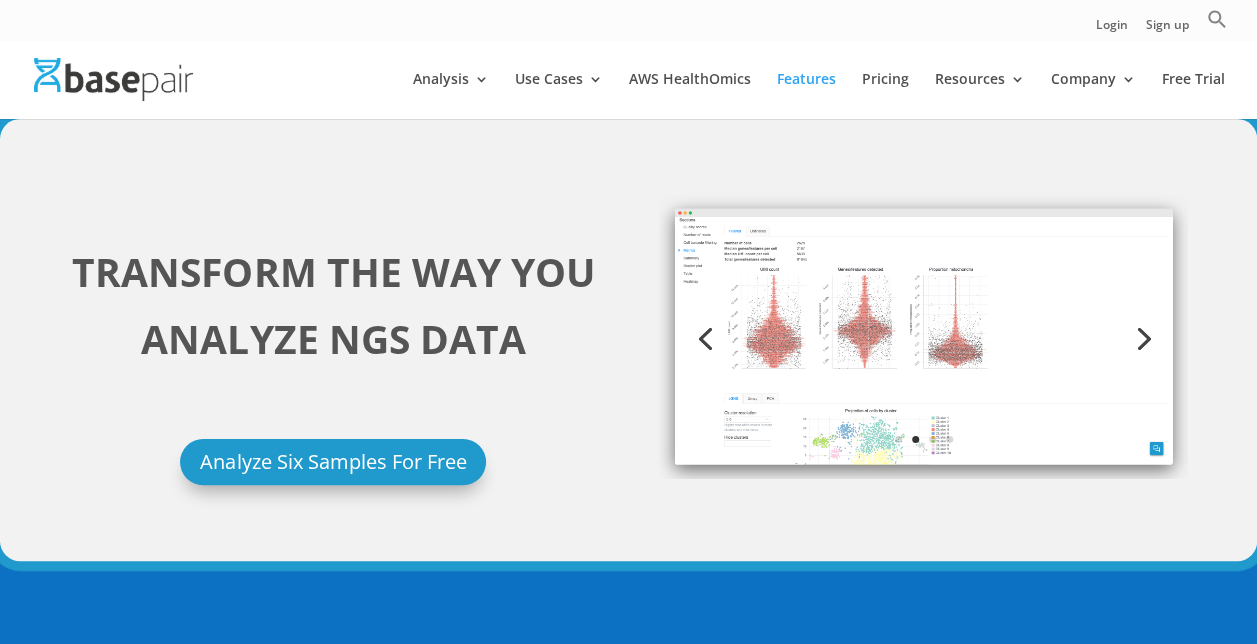 click on "Previous" at bounding box center (705, 337) 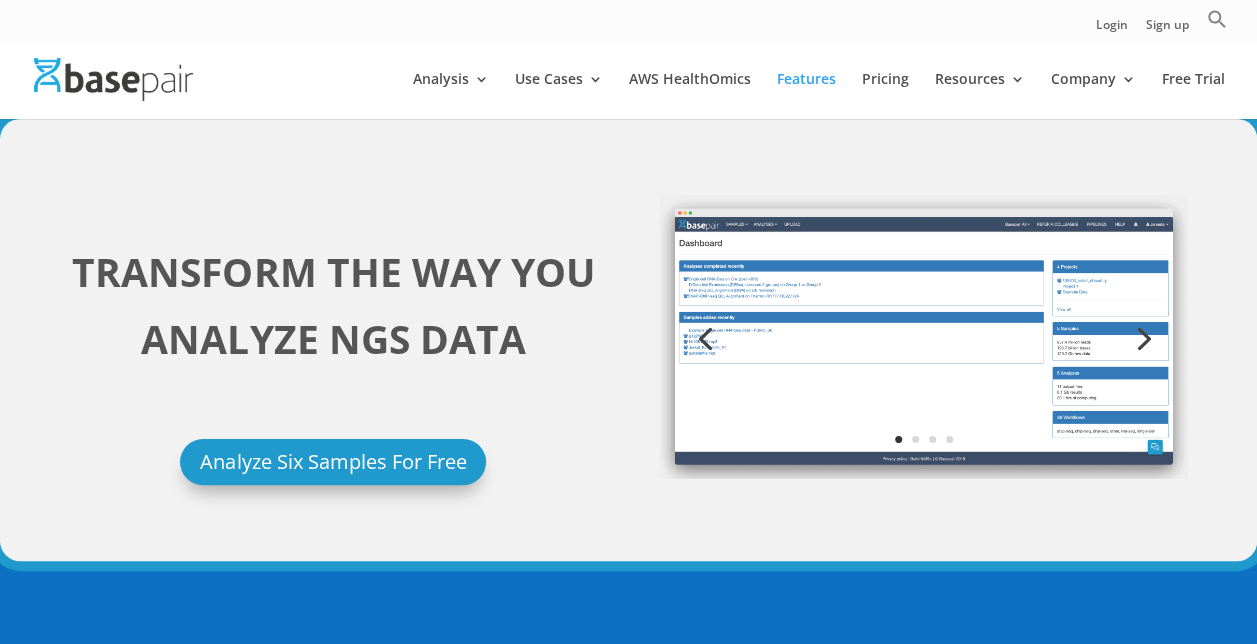 click on "Next" at bounding box center [1142, 337] 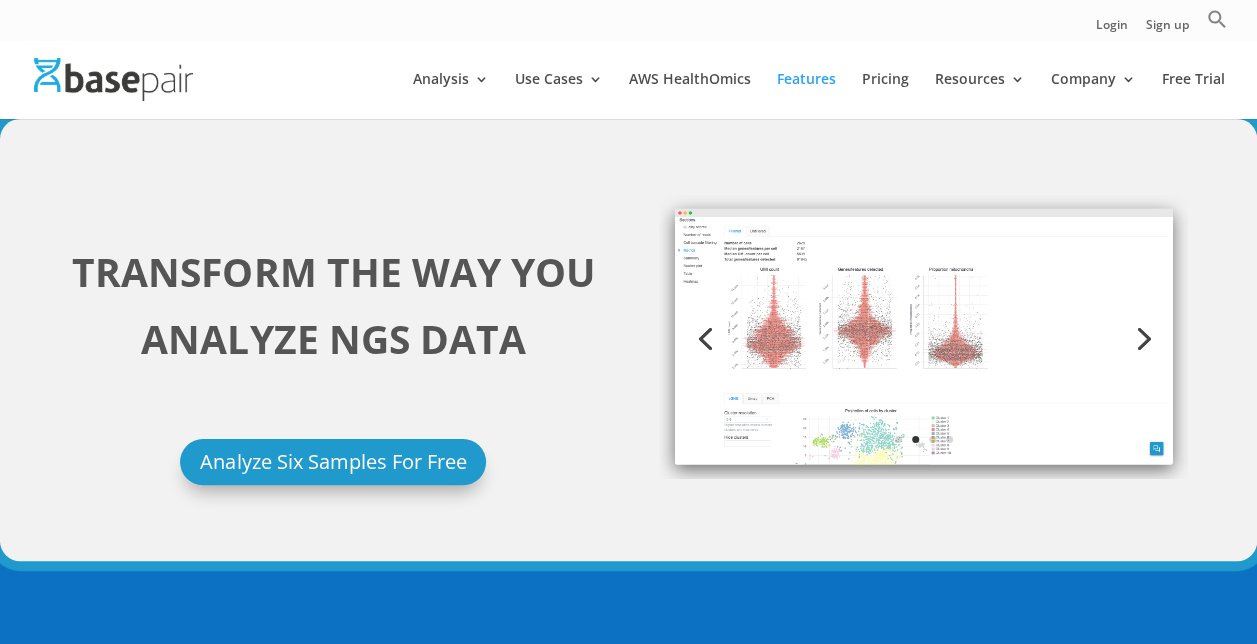 click on "Previous" at bounding box center (705, 337) 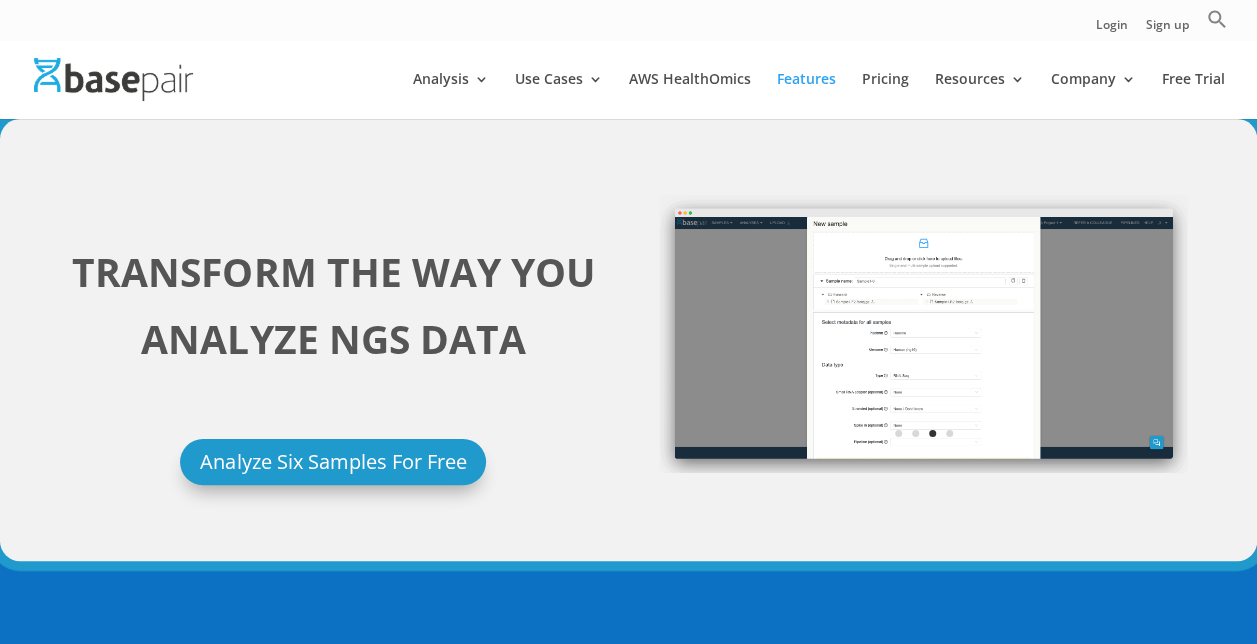 click on "TRANSFORM THE WAY YOU
ANALYZE NGS DATA
Analyze Six Samples For Free
Previous Next 1 2 3 4" at bounding box center [628, 340] 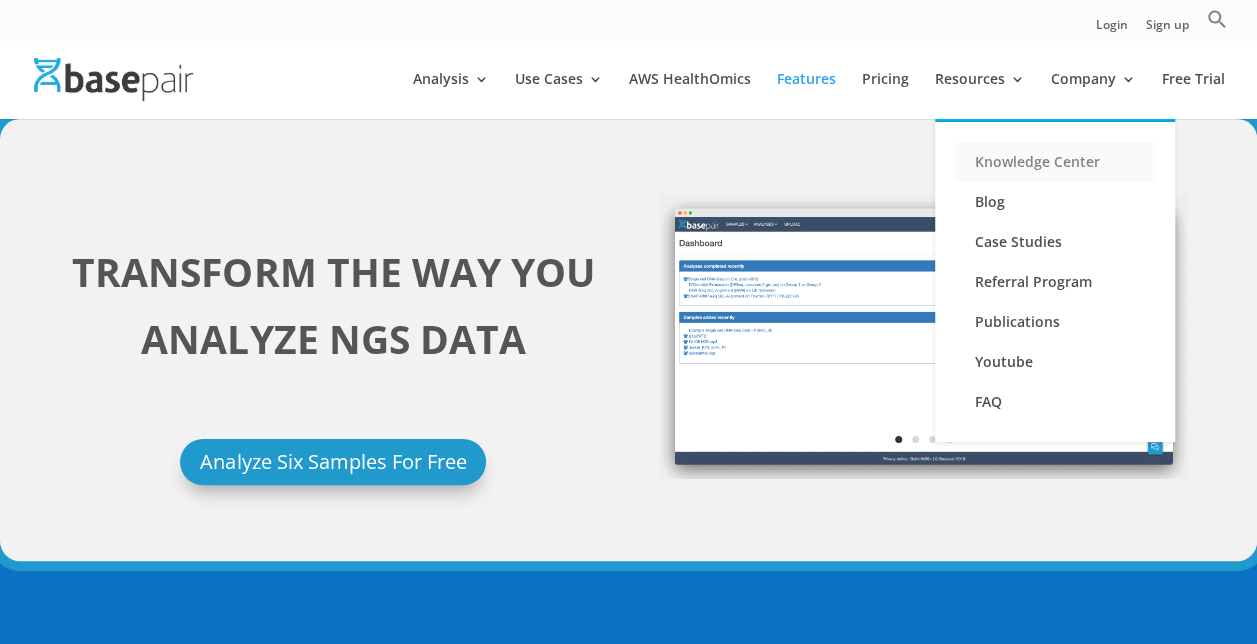 click on "Knowledge Center" at bounding box center [1055, 162] 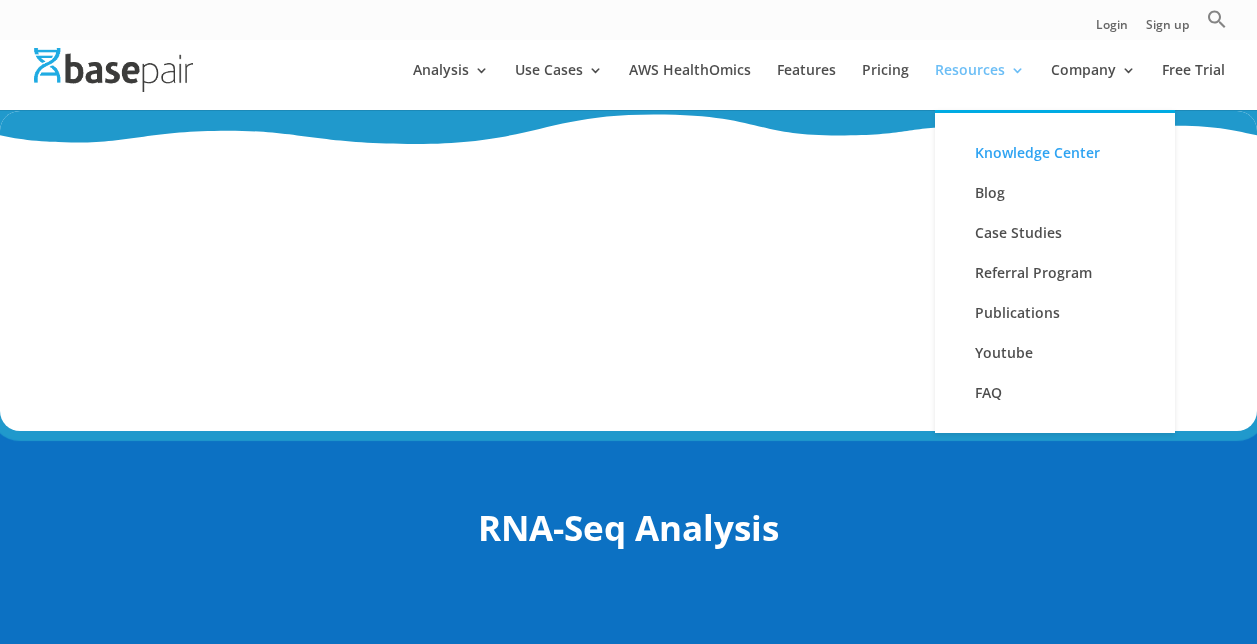 scroll, scrollTop: 0, scrollLeft: 0, axis: both 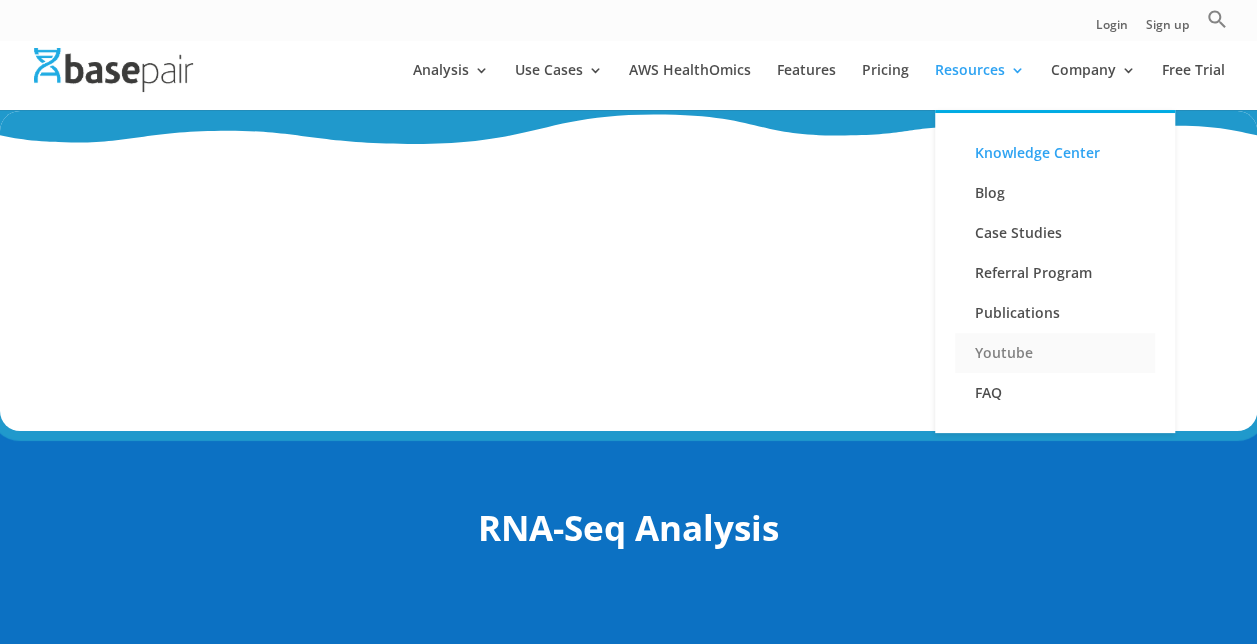 click on "Youtube" at bounding box center [1055, 353] 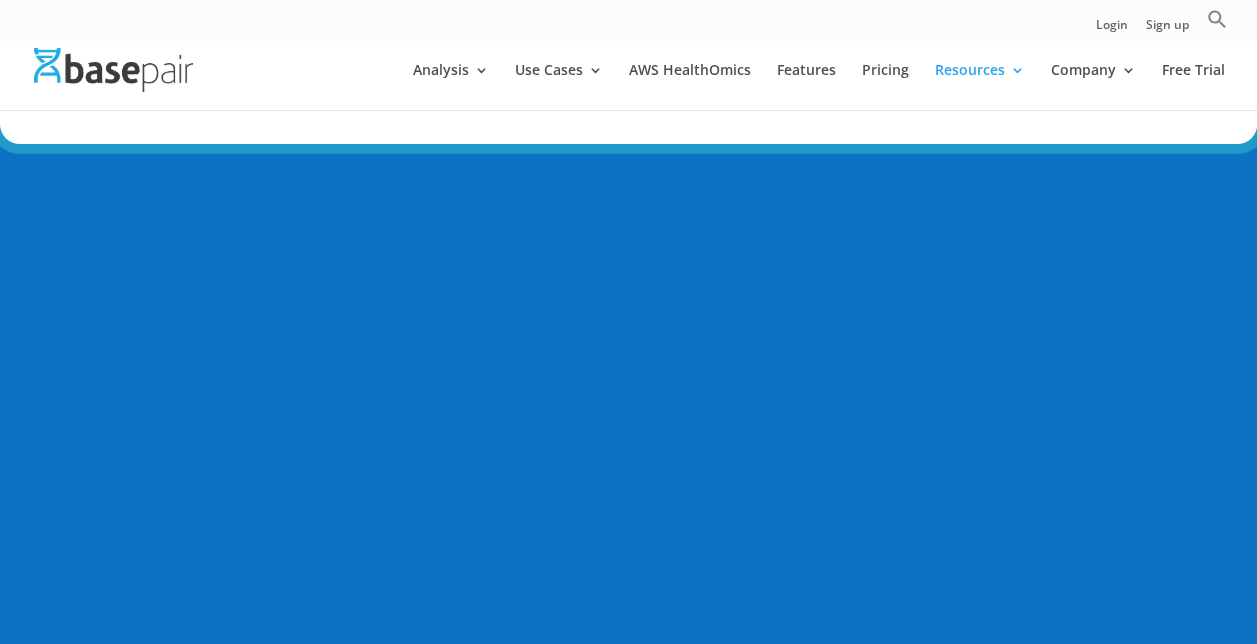scroll, scrollTop: 200, scrollLeft: 0, axis: vertical 